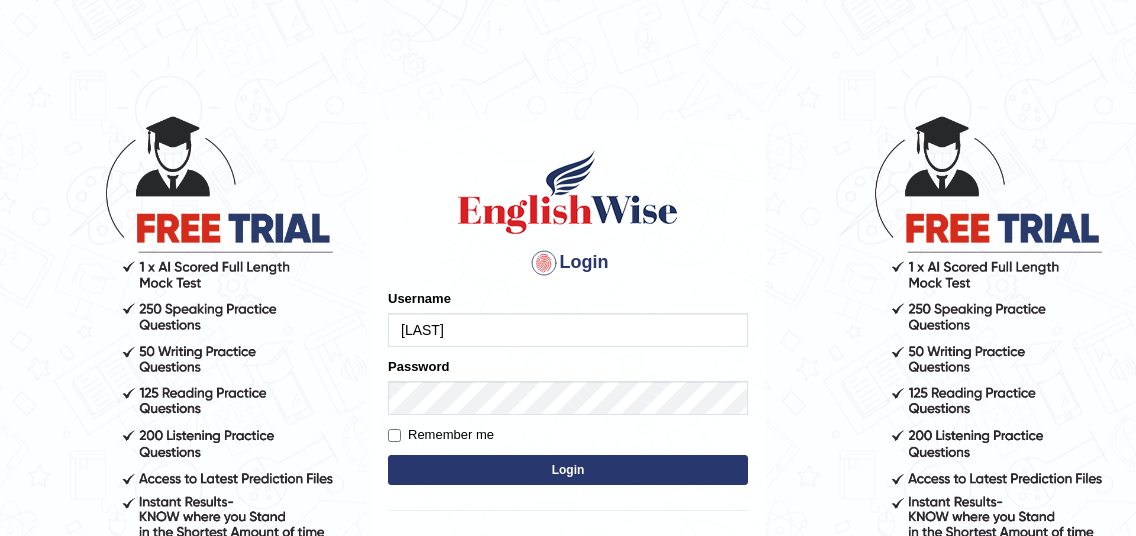 scroll, scrollTop: 0, scrollLeft: 0, axis: both 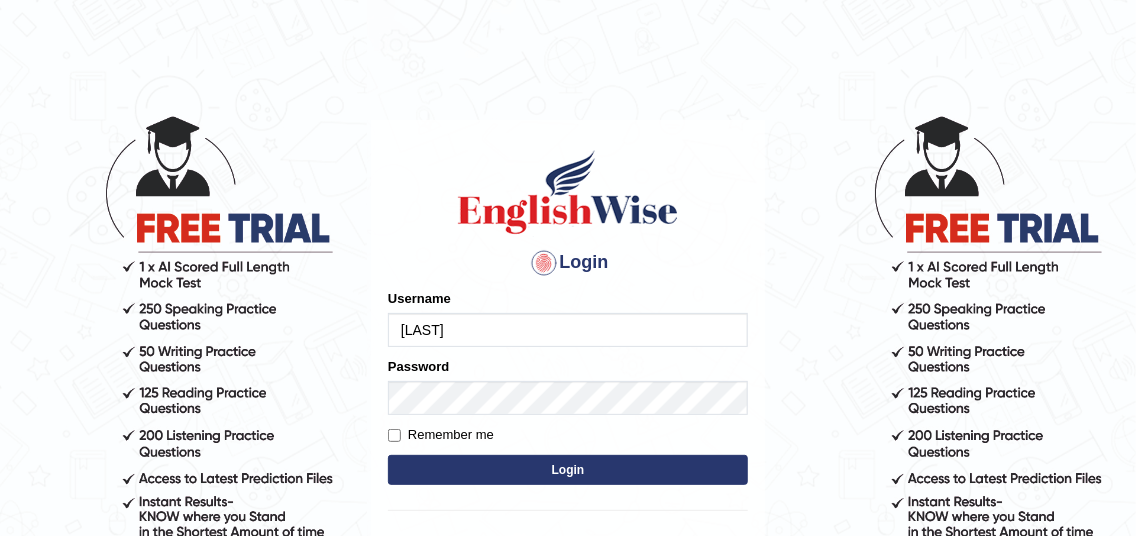 type on "[LAST]" 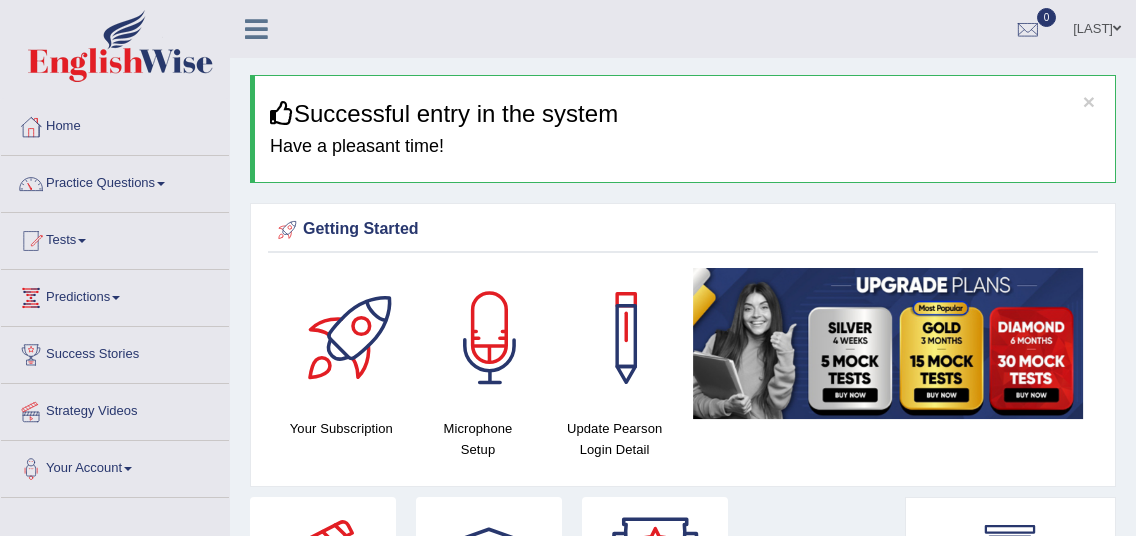 scroll, scrollTop: 0, scrollLeft: 0, axis: both 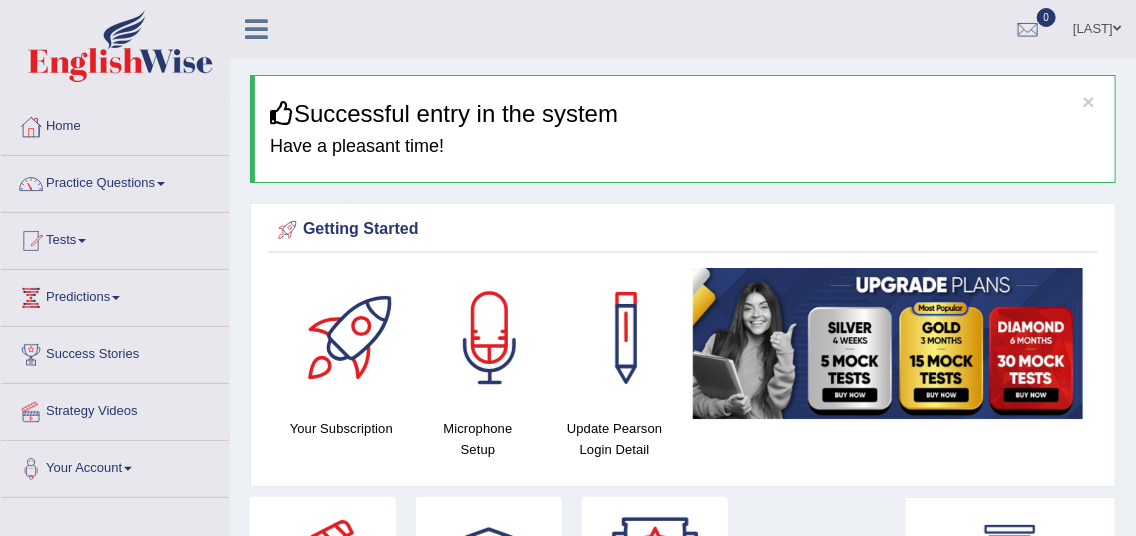 click at bounding box center (353, 338) 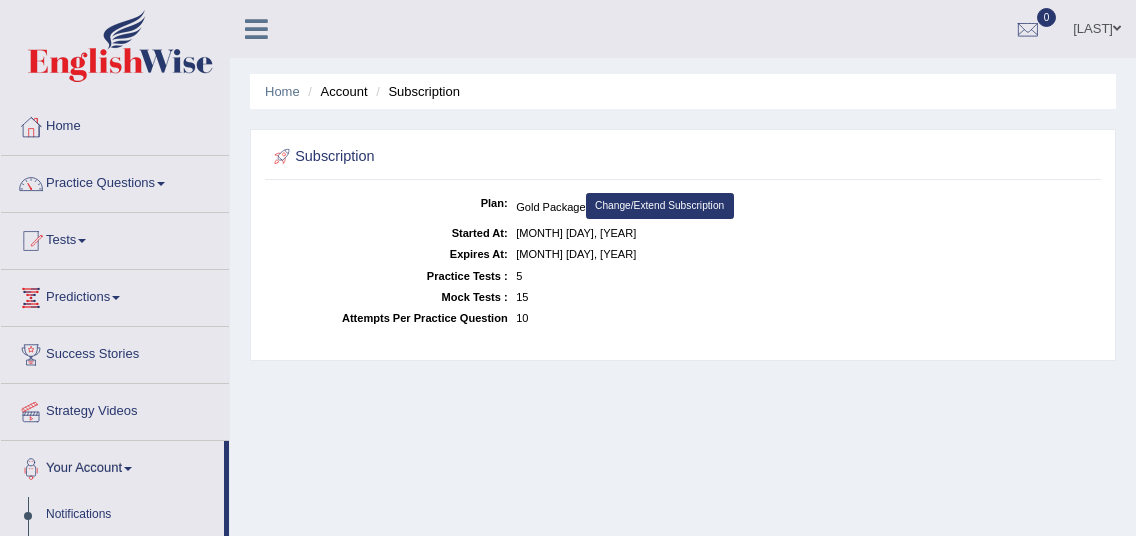 scroll, scrollTop: 0, scrollLeft: 0, axis: both 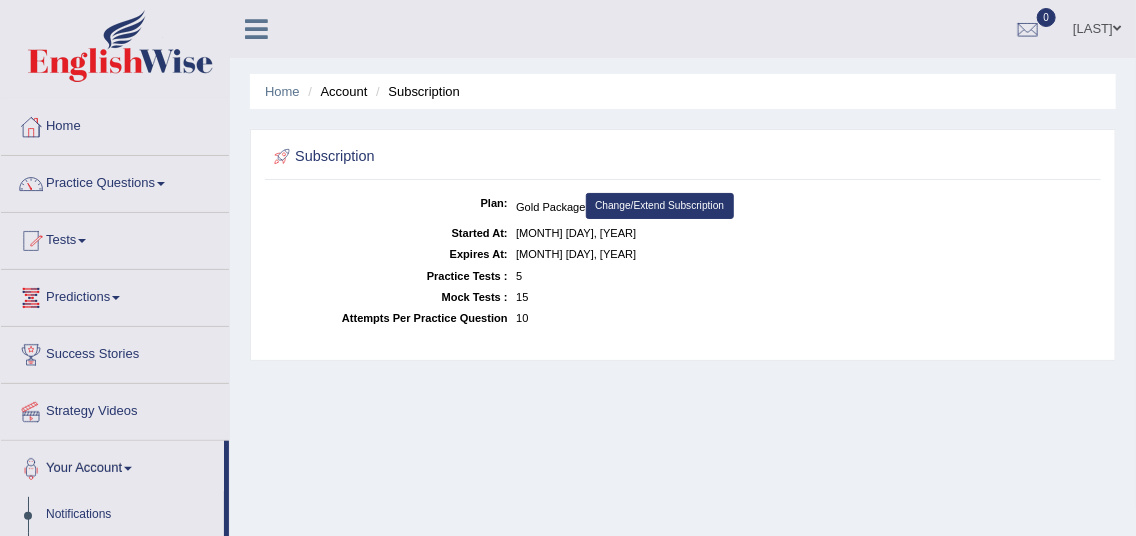click on "Tests" at bounding box center [115, 238] 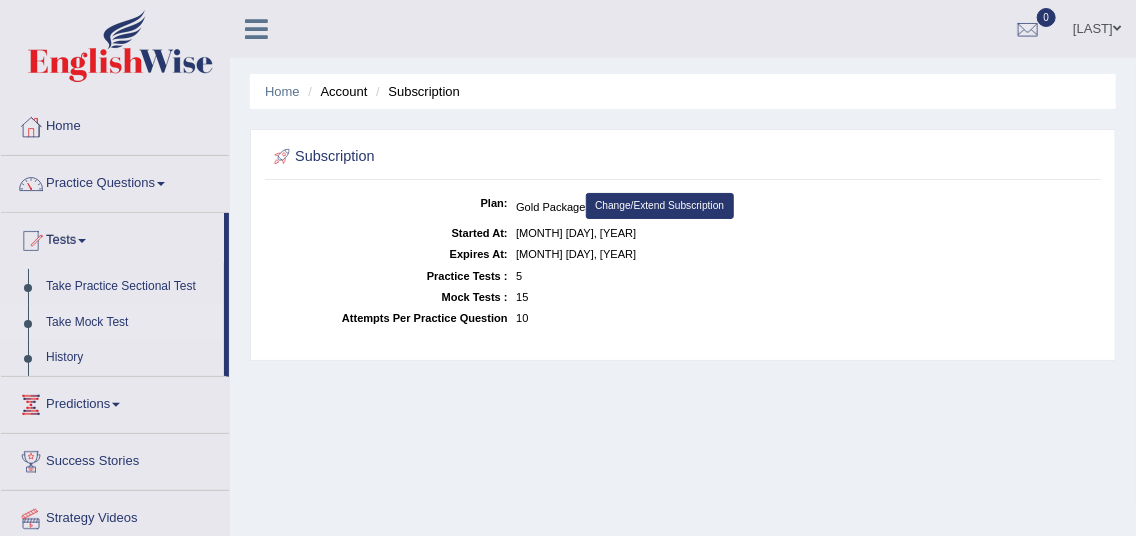 click on "Take Mock Test" at bounding box center (130, 323) 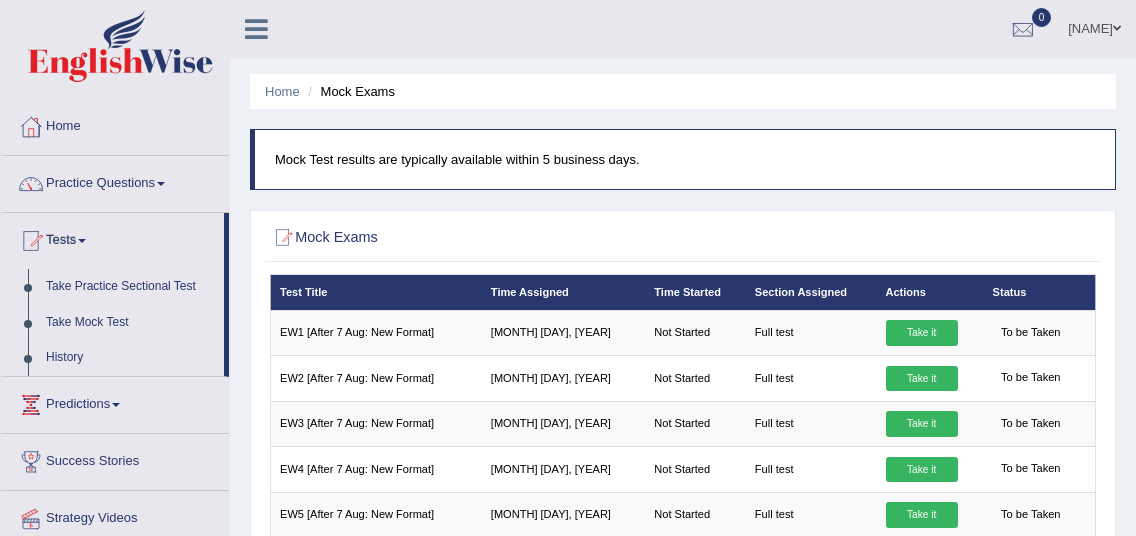 scroll, scrollTop: 0, scrollLeft: 0, axis: both 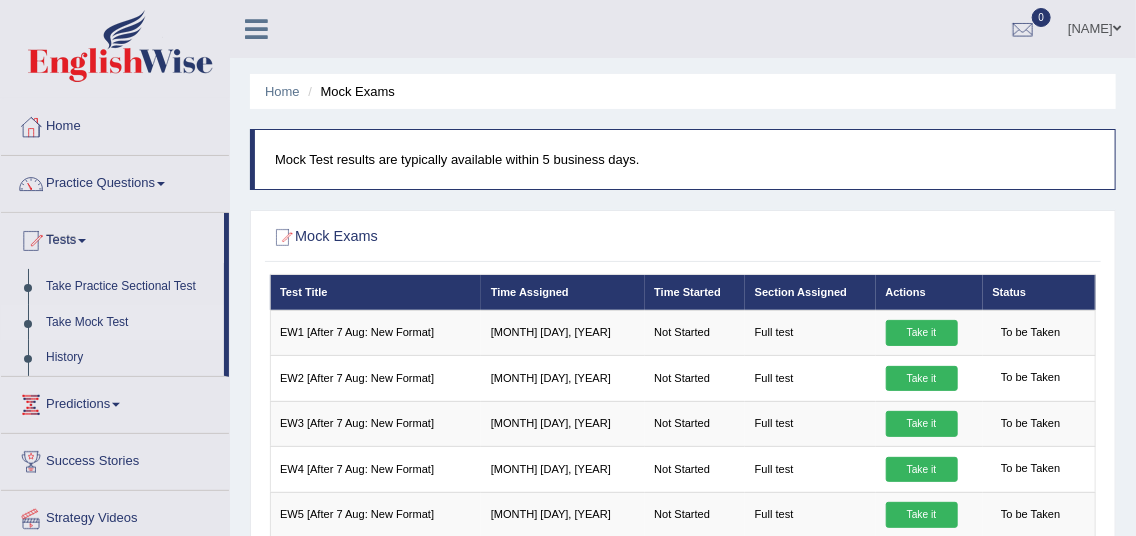 click on "Take Mock Test" at bounding box center (130, 323) 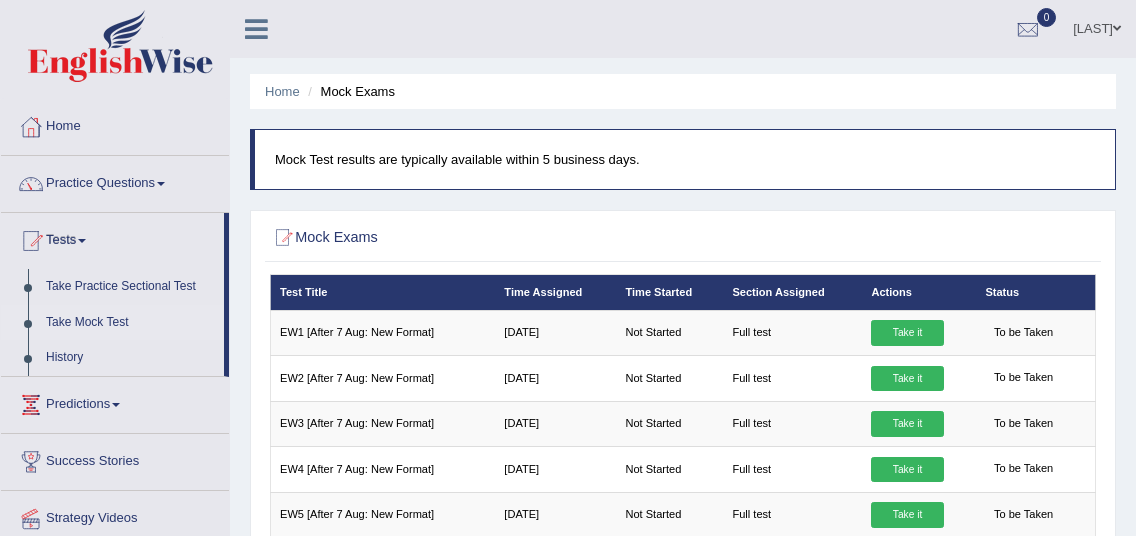 scroll, scrollTop: 0, scrollLeft: 0, axis: both 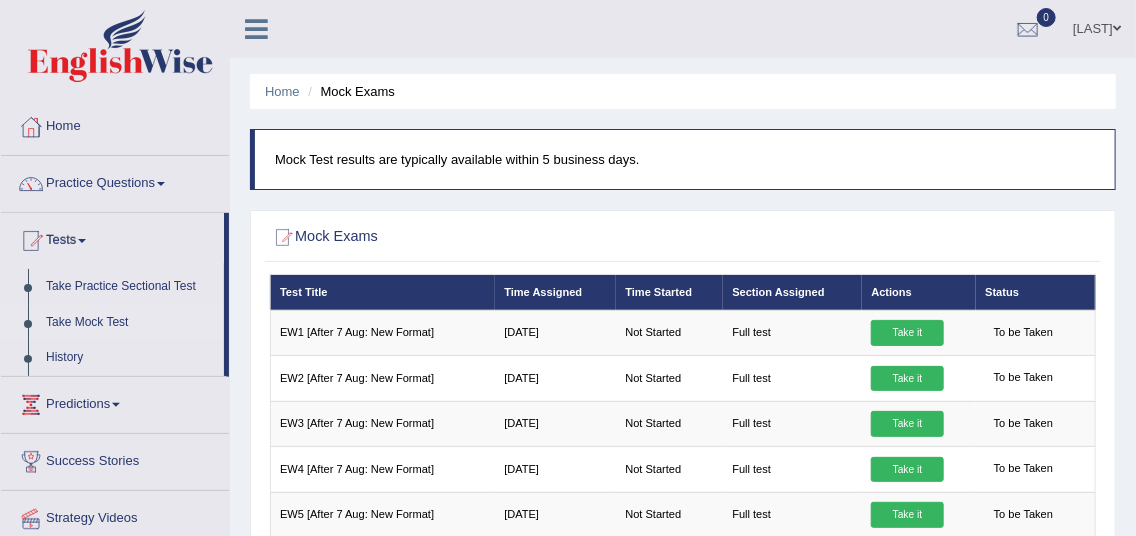 click on "Take Mock Test" at bounding box center (130, 323) 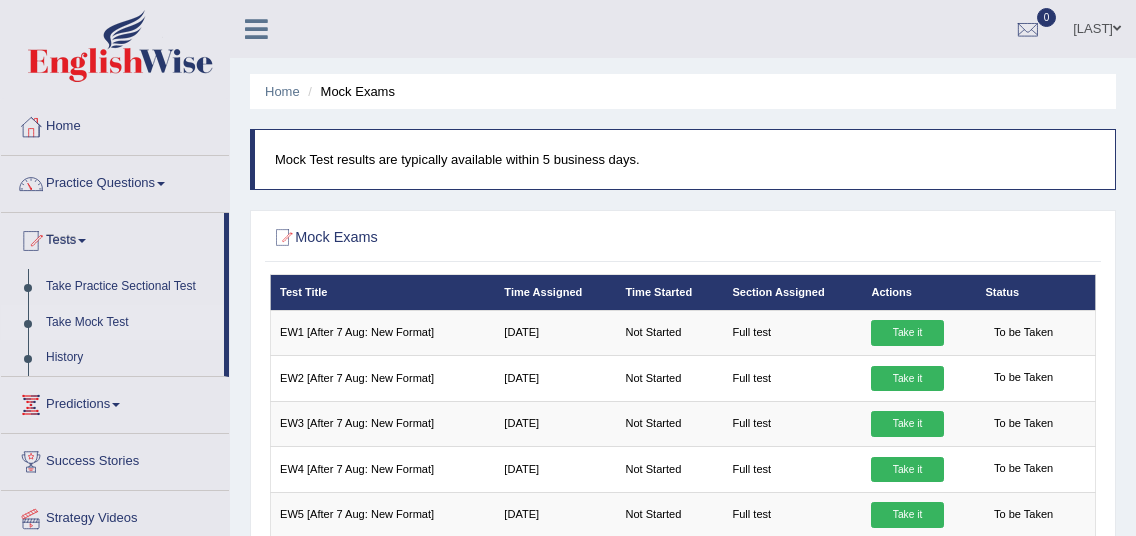 scroll, scrollTop: 0, scrollLeft: 0, axis: both 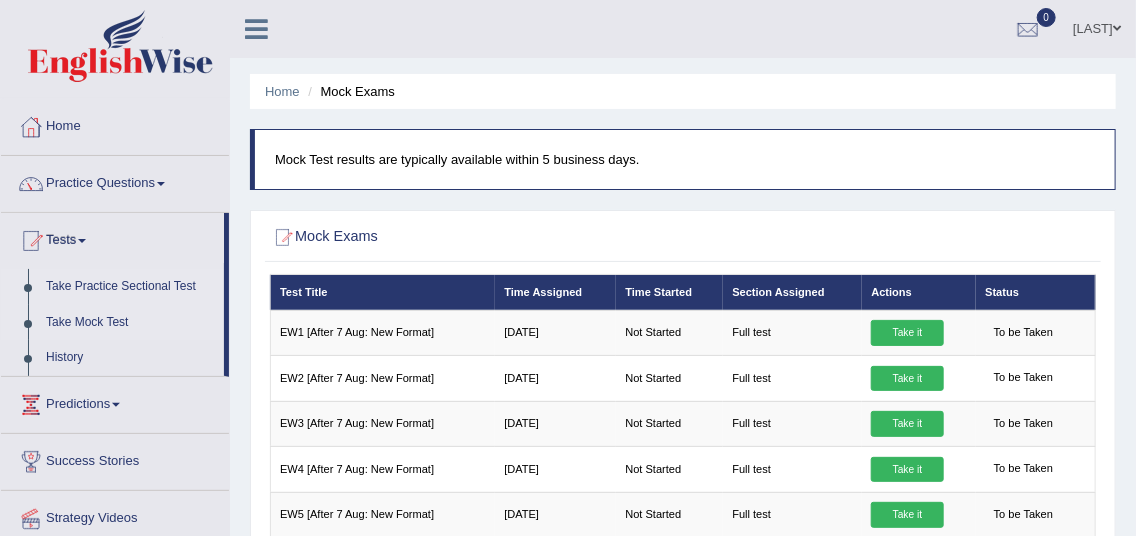 click on "Take Practice Sectional Test" at bounding box center (130, 287) 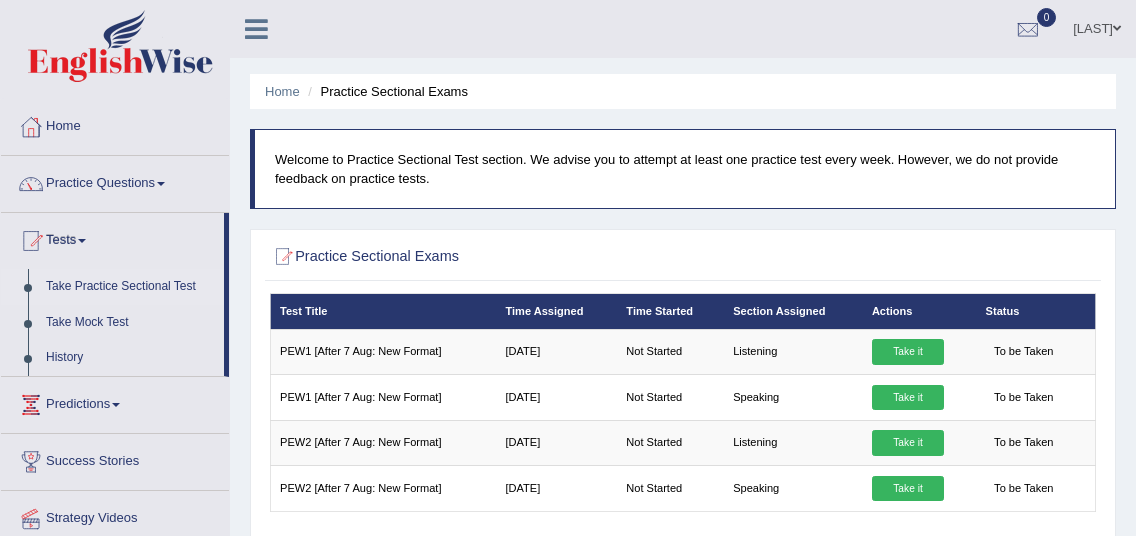 scroll, scrollTop: 0, scrollLeft: 0, axis: both 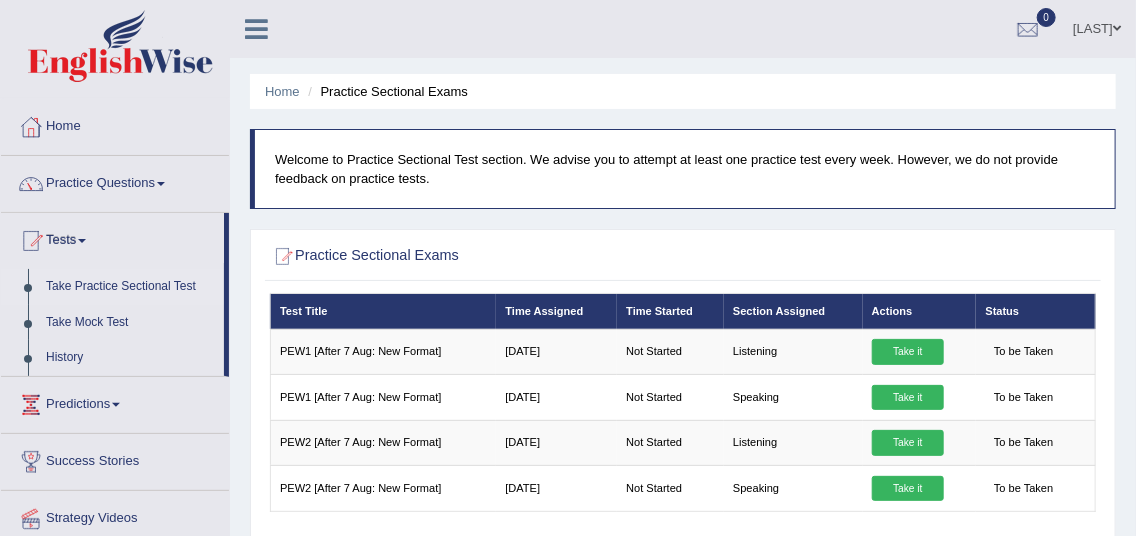 click on "Take Practice Sectional Test" at bounding box center (130, 287) 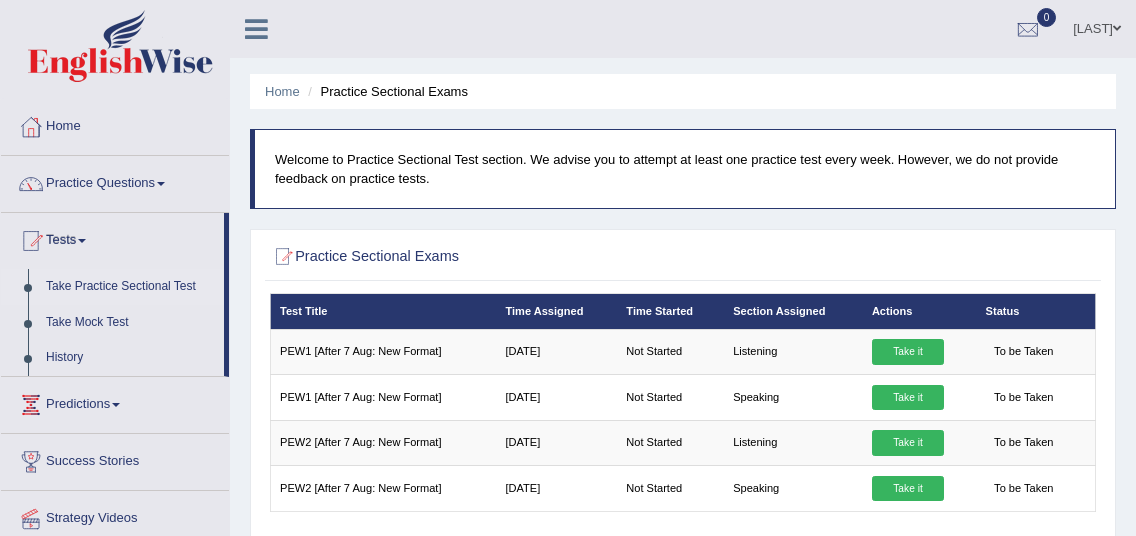 scroll, scrollTop: 0, scrollLeft: 0, axis: both 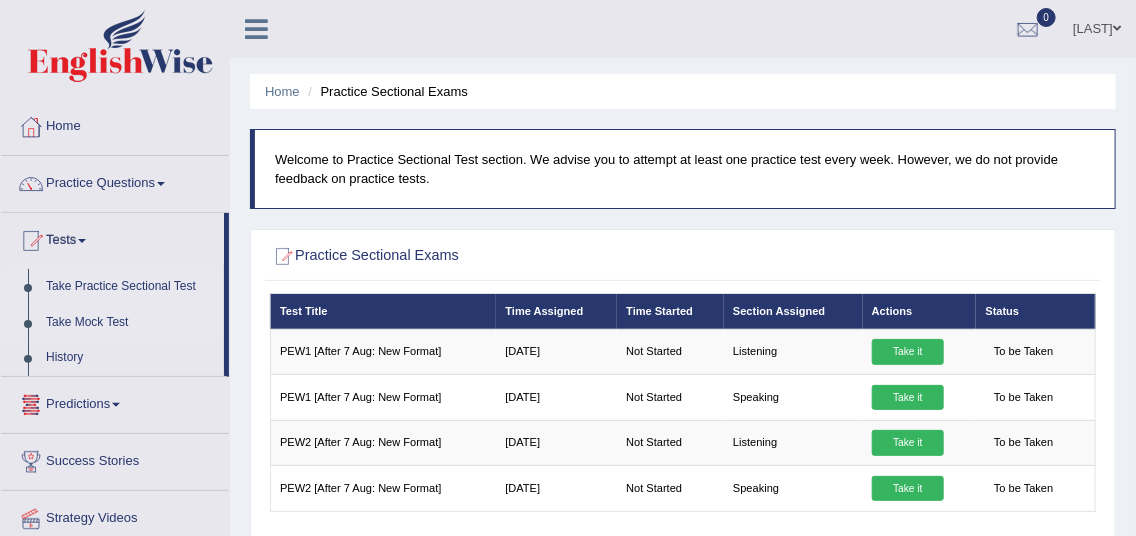 click on "Take Mock Test" at bounding box center [130, 323] 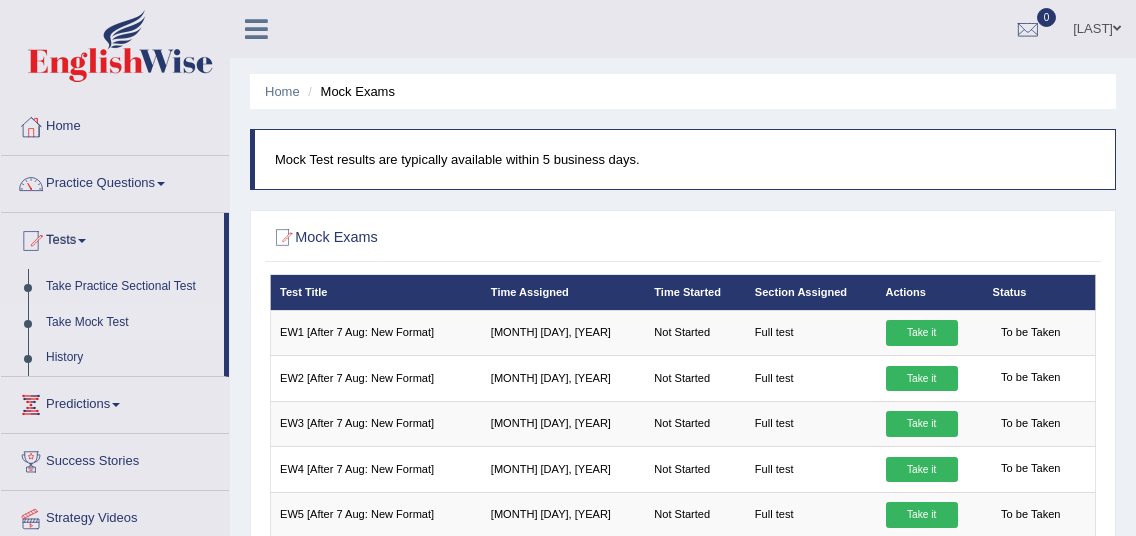 scroll, scrollTop: 0, scrollLeft: 0, axis: both 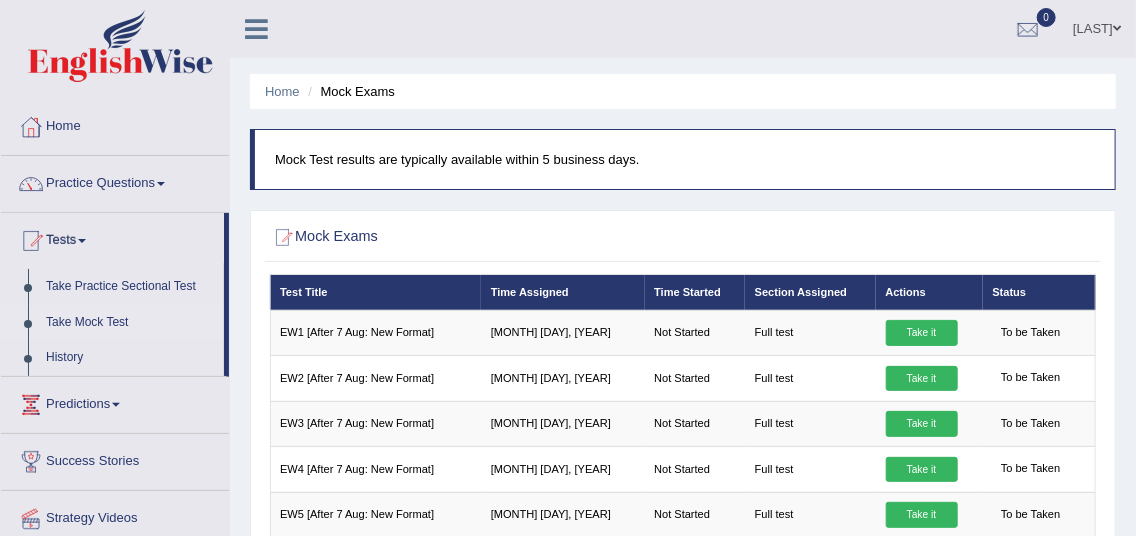 click on "Take Mock Test" at bounding box center (130, 323) 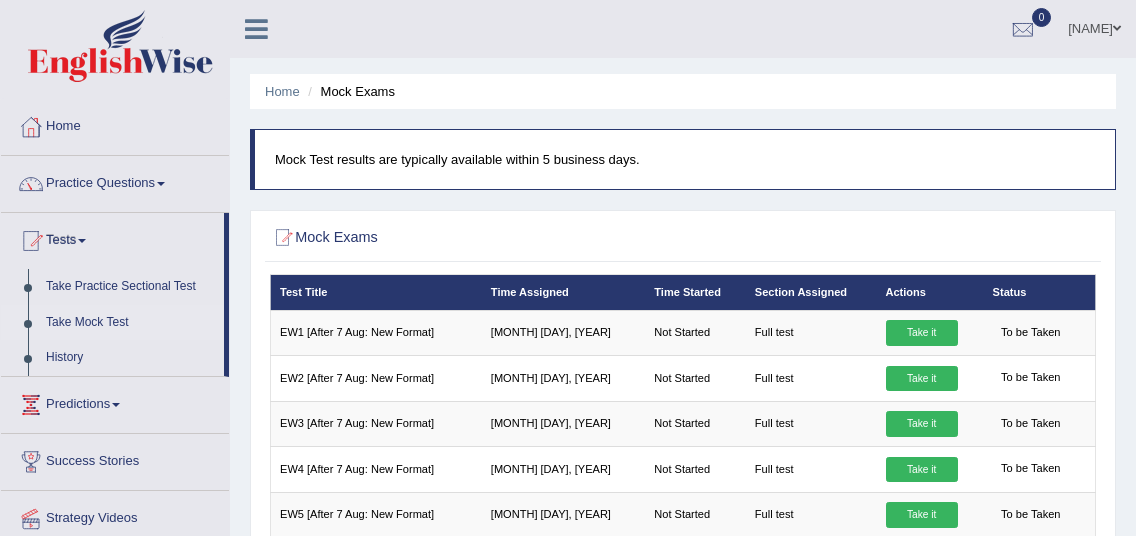 scroll, scrollTop: 0, scrollLeft: 0, axis: both 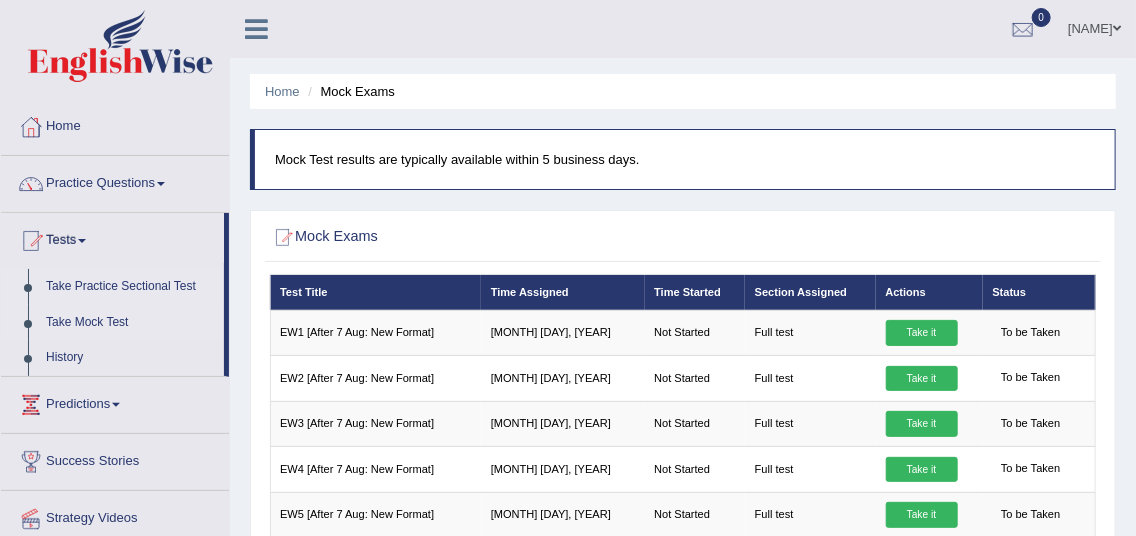 click on "Take Practice Sectional Test" at bounding box center (130, 287) 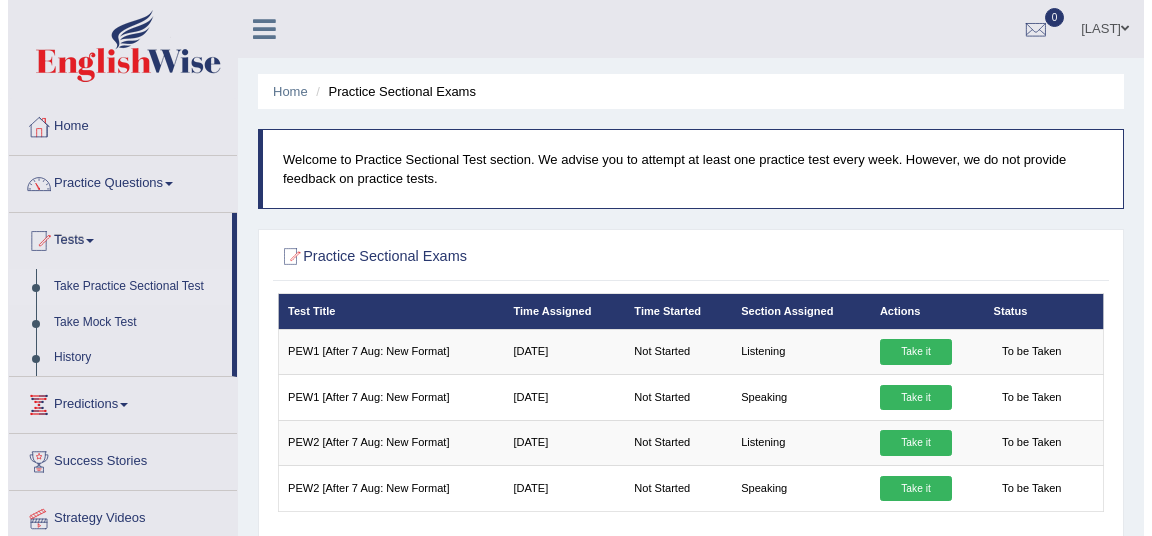 scroll, scrollTop: 0, scrollLeft: 0, axis: both 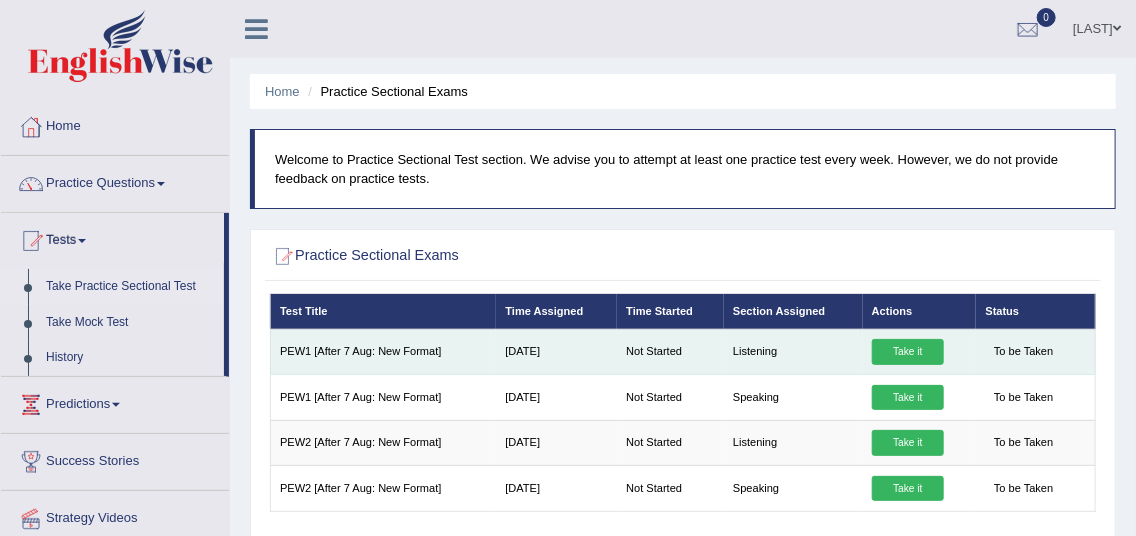 click on "Take it" at bounding box center [908, 352] 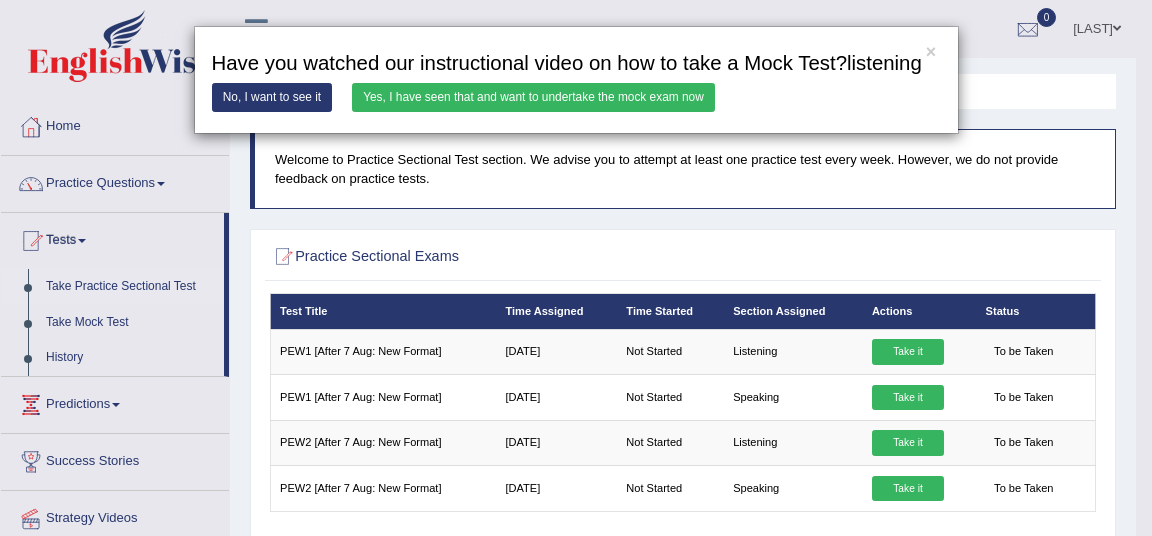 click on "Yes, I have seen that and want to undertake the mock exam now" at bounding box center [533, 97] 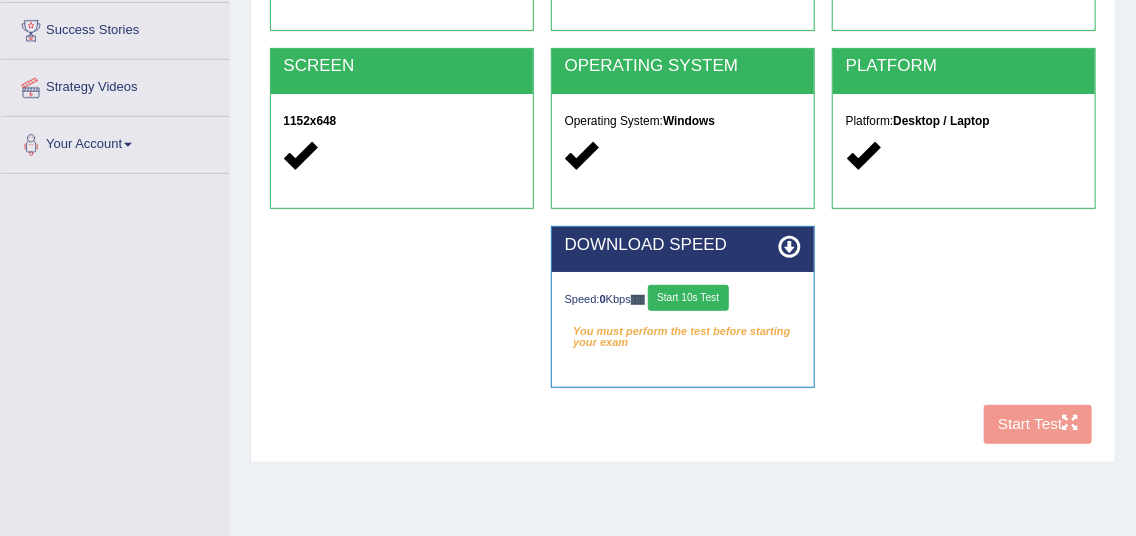 scroll, scrollTop: 378, scrollLeft: 0, axis: vertical 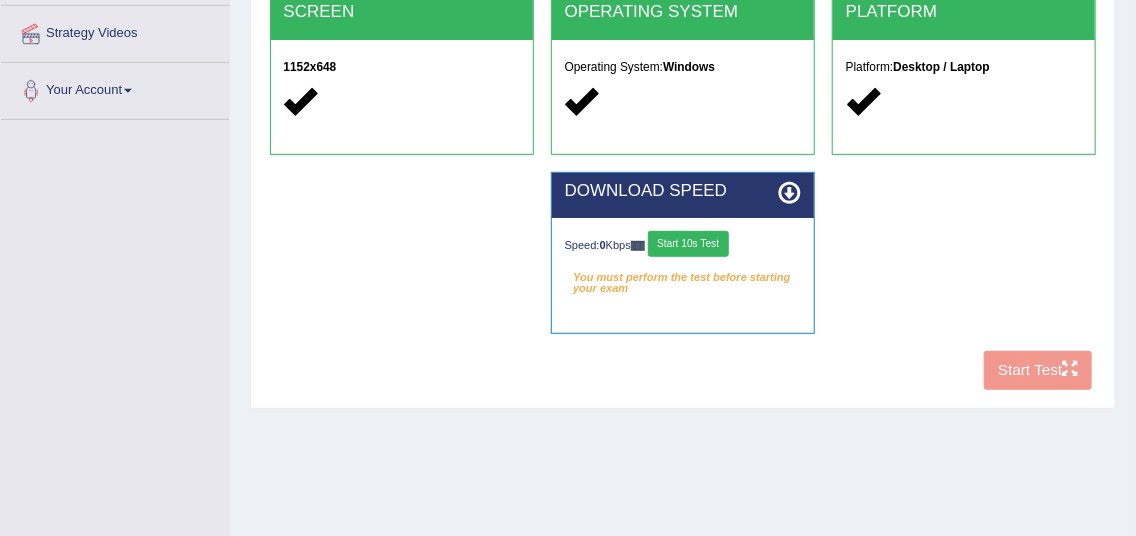 click on "Start 10s Test" at bounding box center (688, 244) 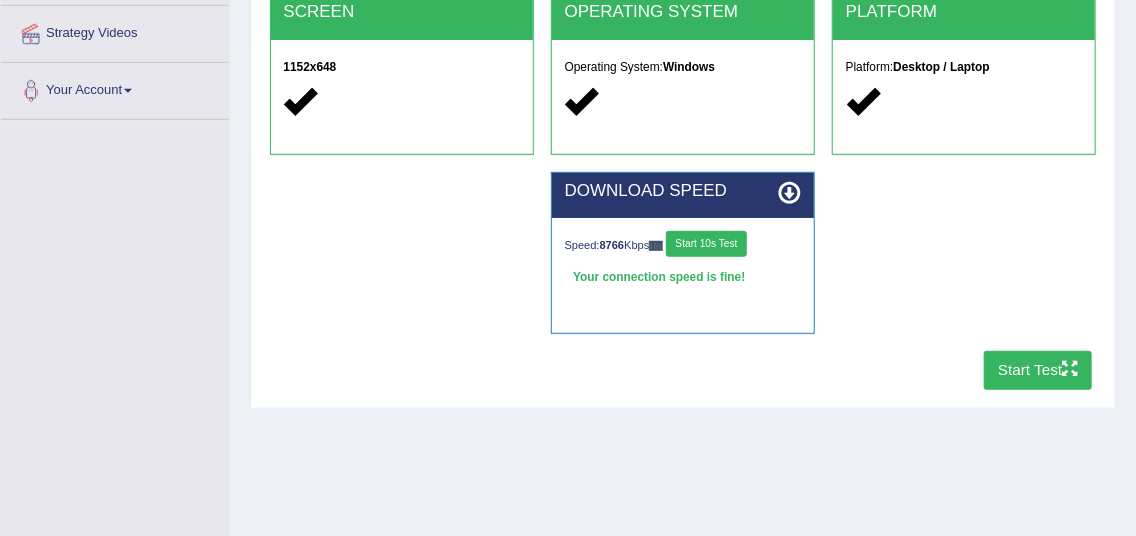 click on "Start 10s Test" at bounding box center [706, 244] 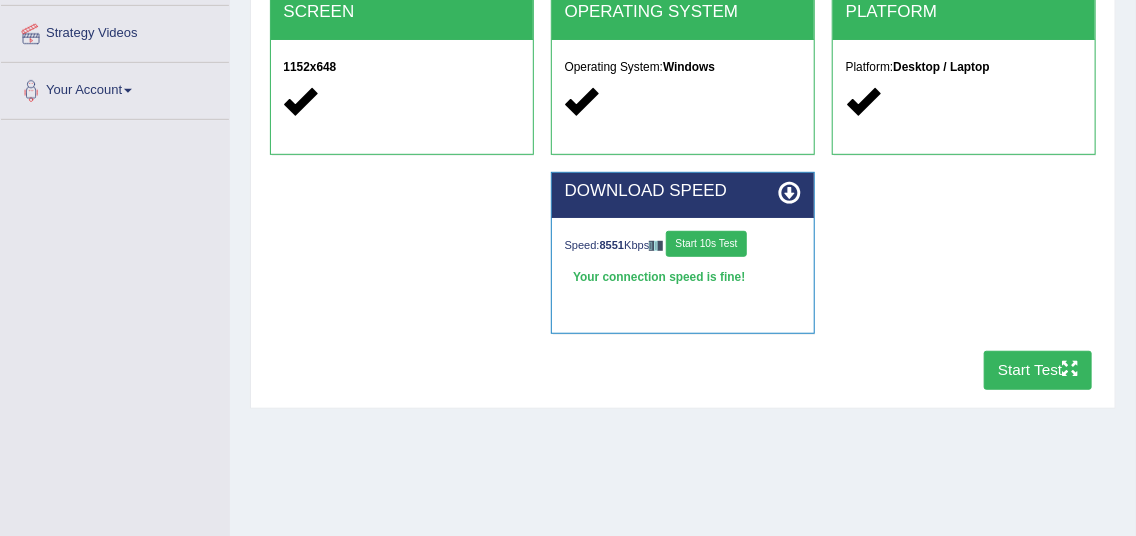click on "Start Test" at bounding box center [1038, 370] 